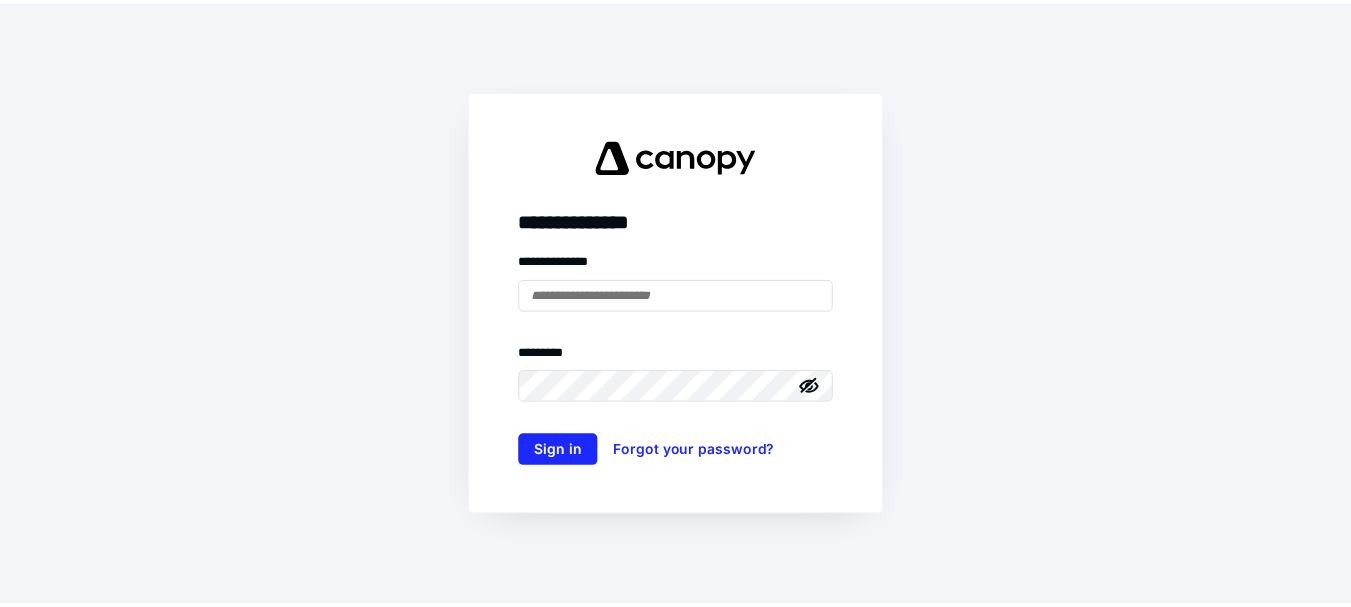 scroll, scrollTop: 0, scrollLeft: 0, axis: both 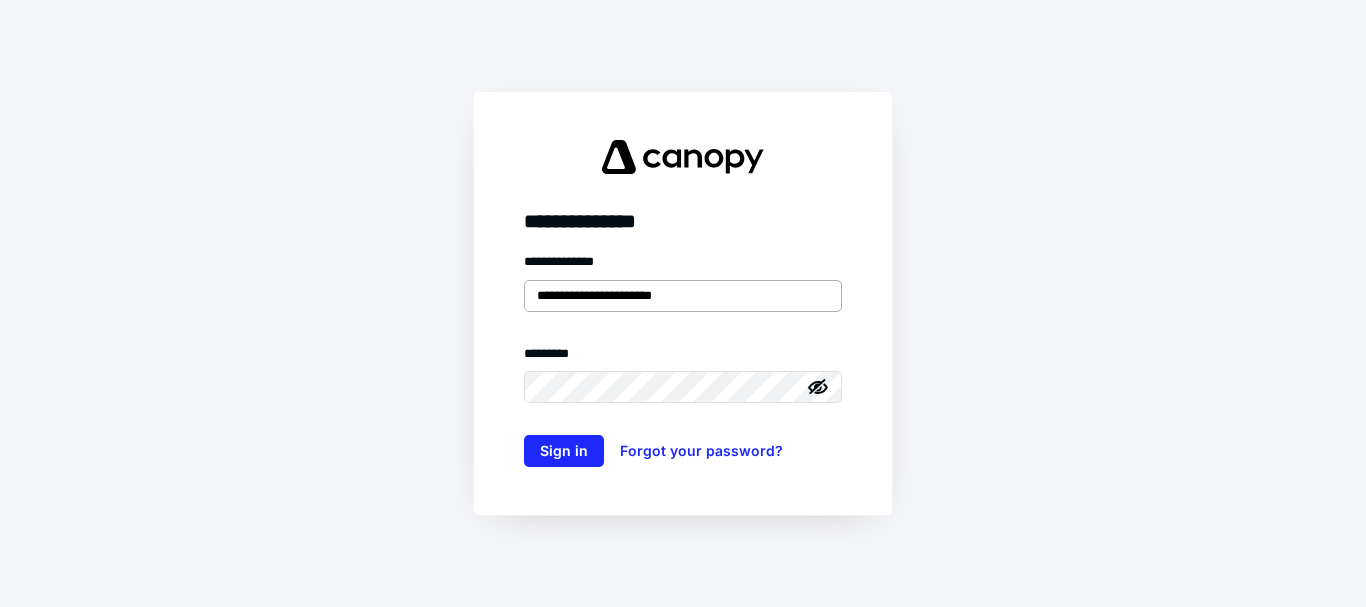 click on "**********" at bounding box center [683, 296] 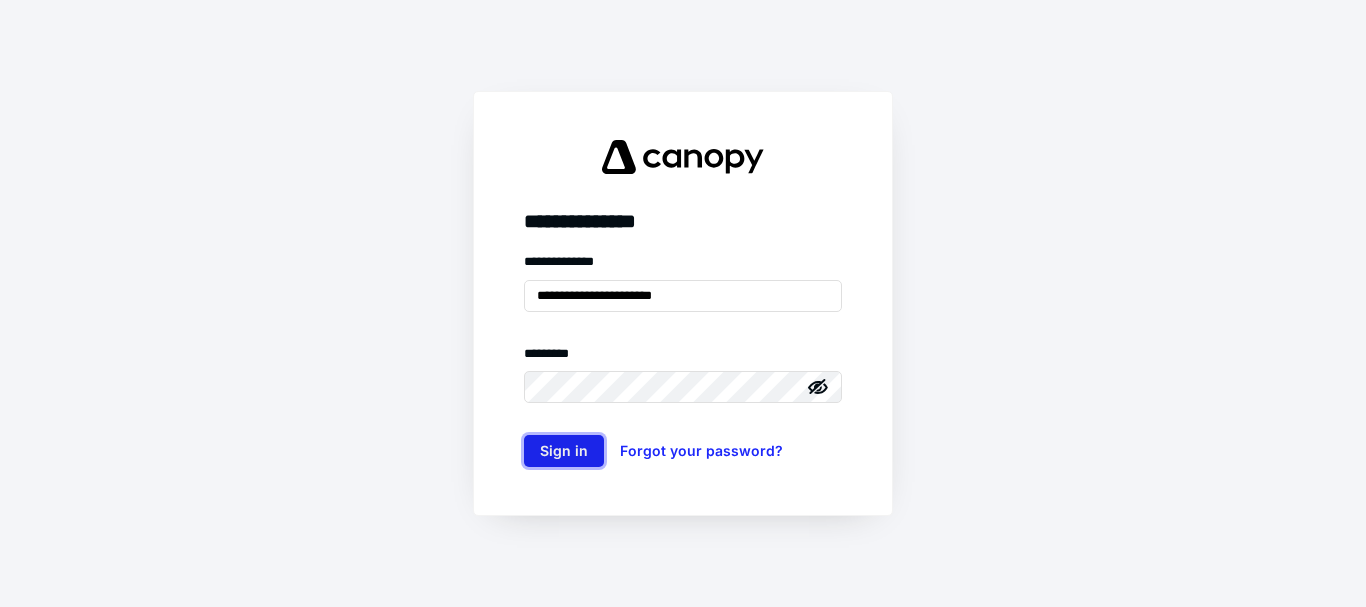 click on "Sign in" at bounding box center [564, 451] 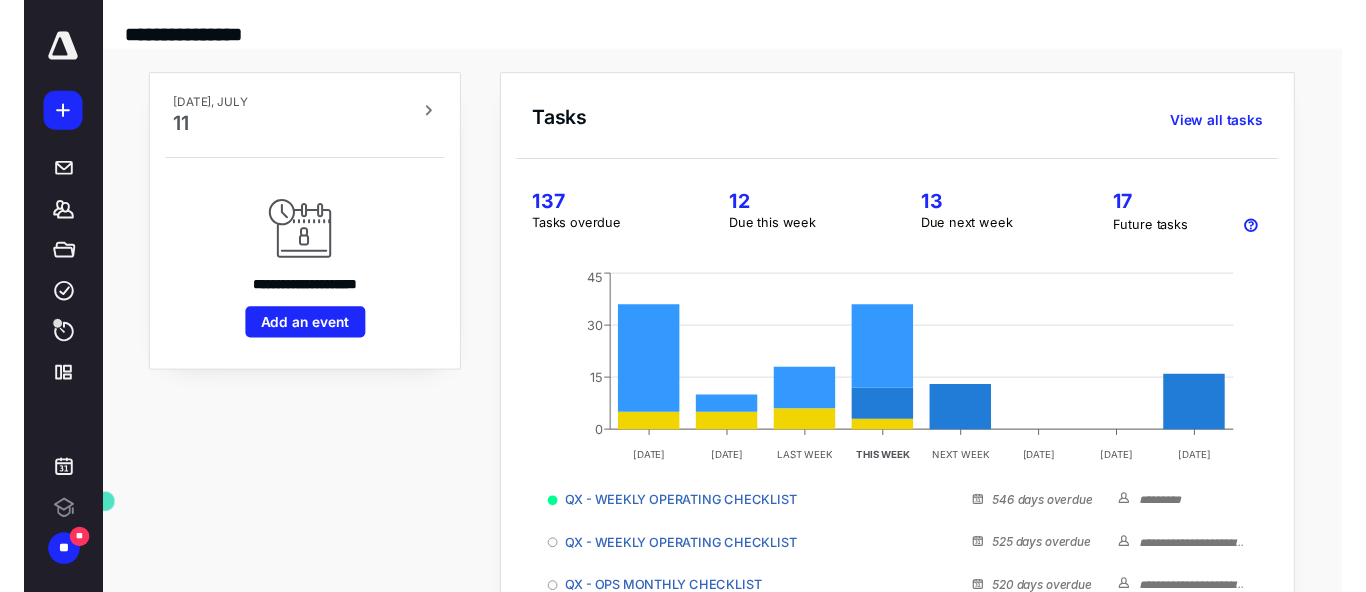 scroll, scrollTop: 0, scrollLeft: 0, axis: both 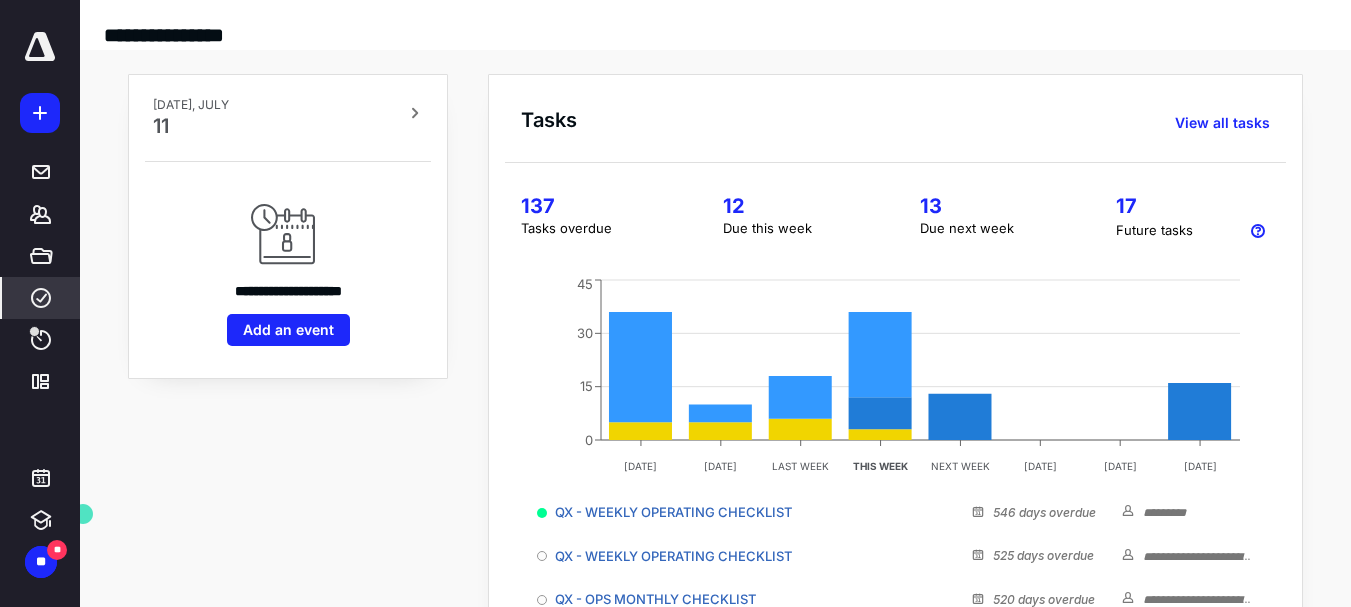 click 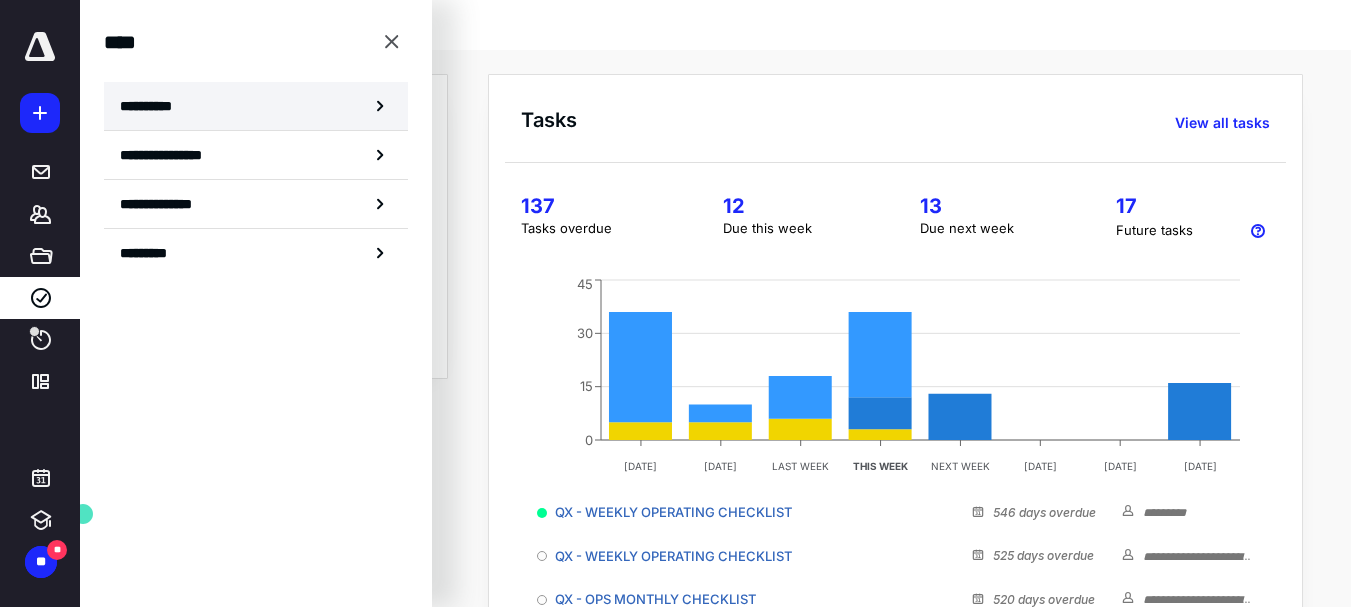click on "**********" at bounding box center [153, 106] 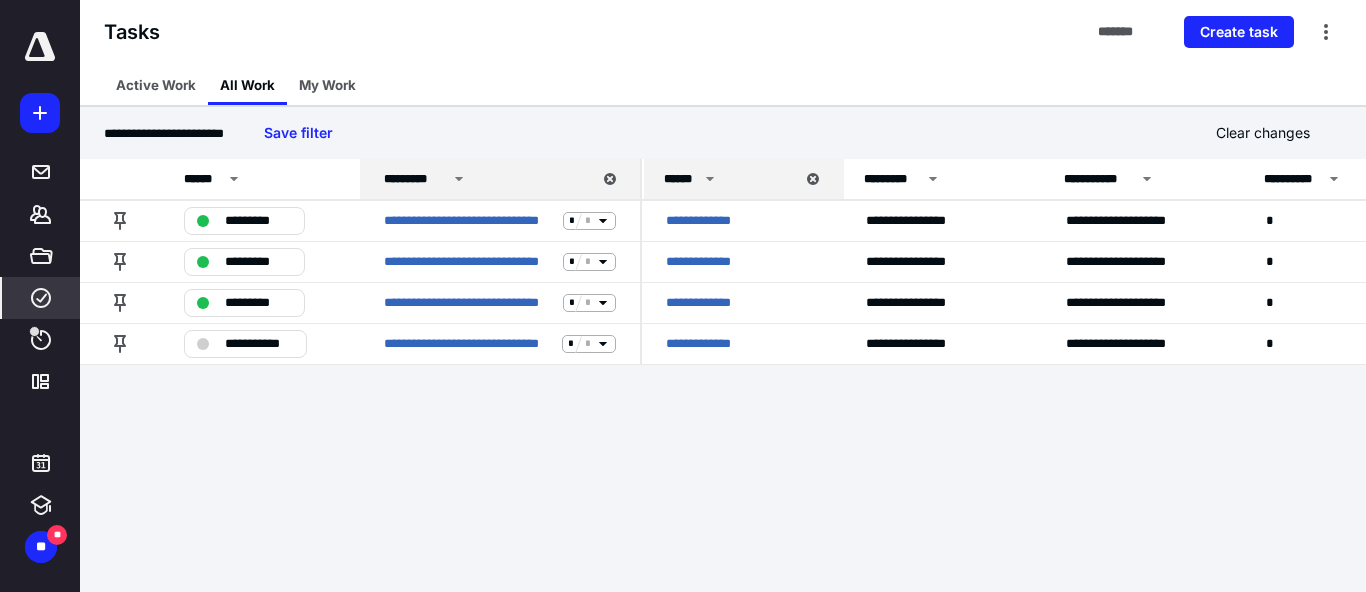 click on "**********" at bounding box center (683, 296) 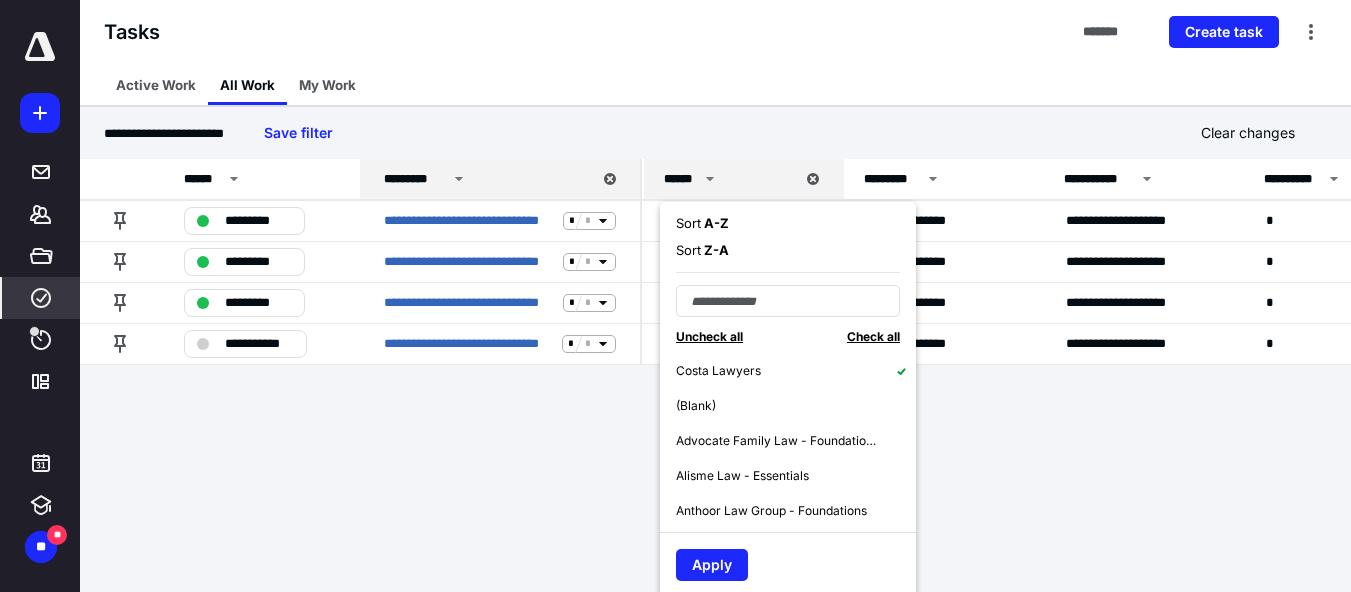 click 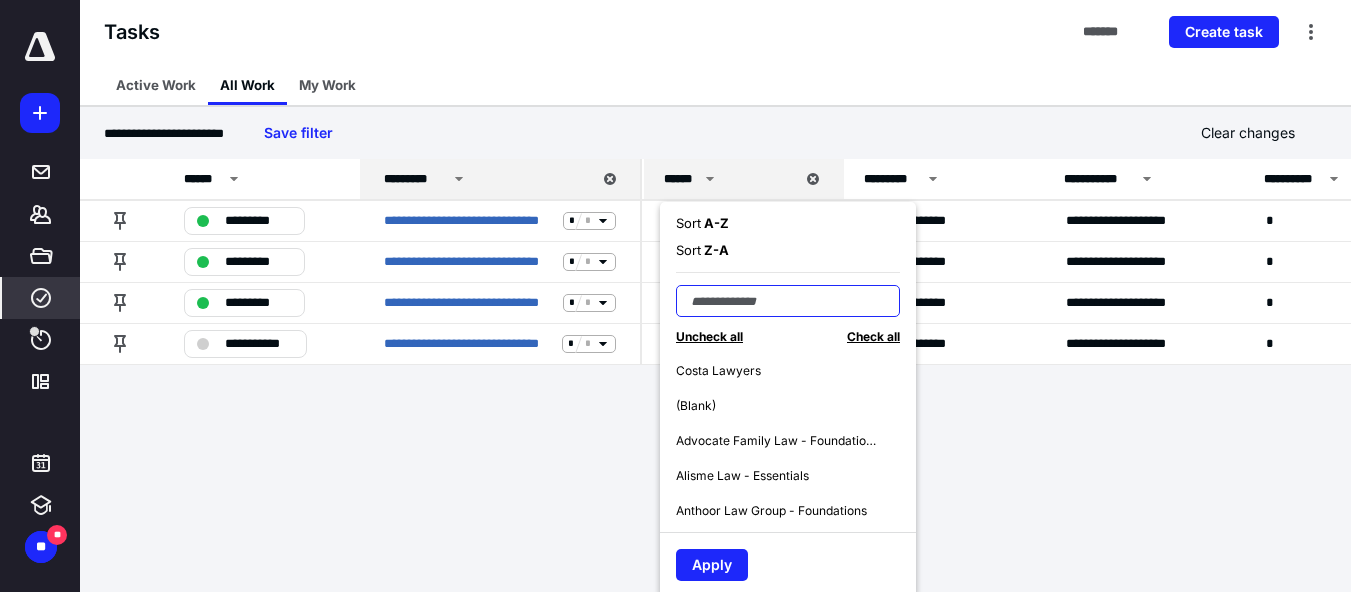 click at bounding box center [788, 301] 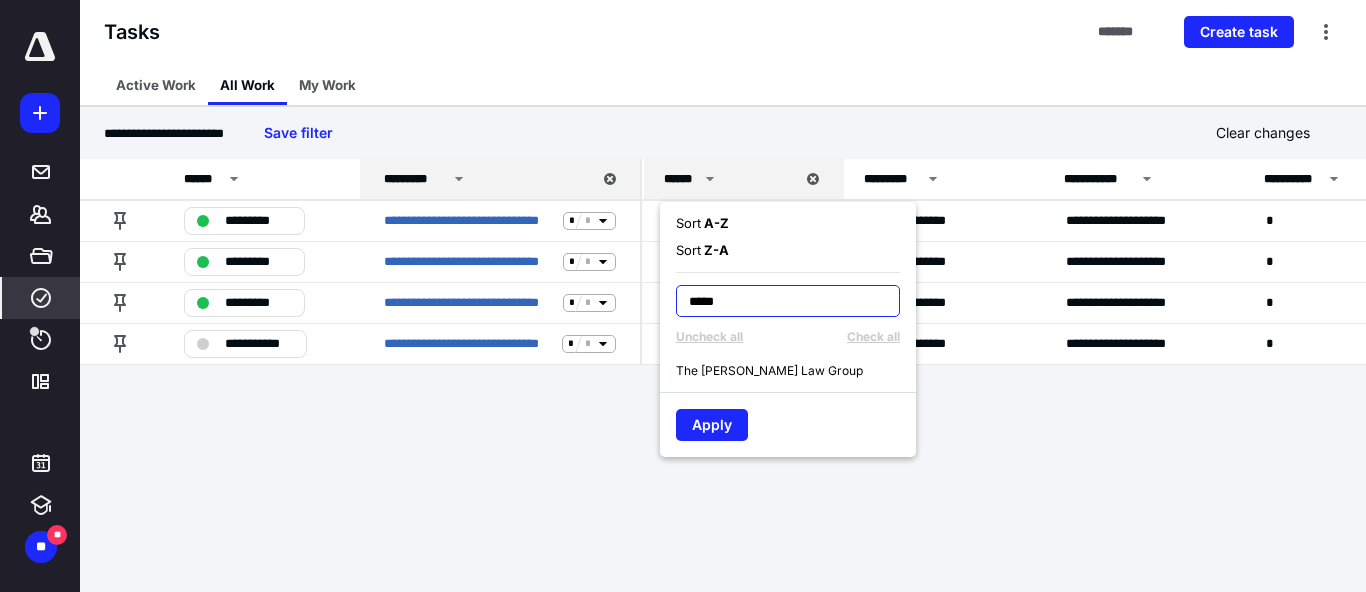 type on "*****" 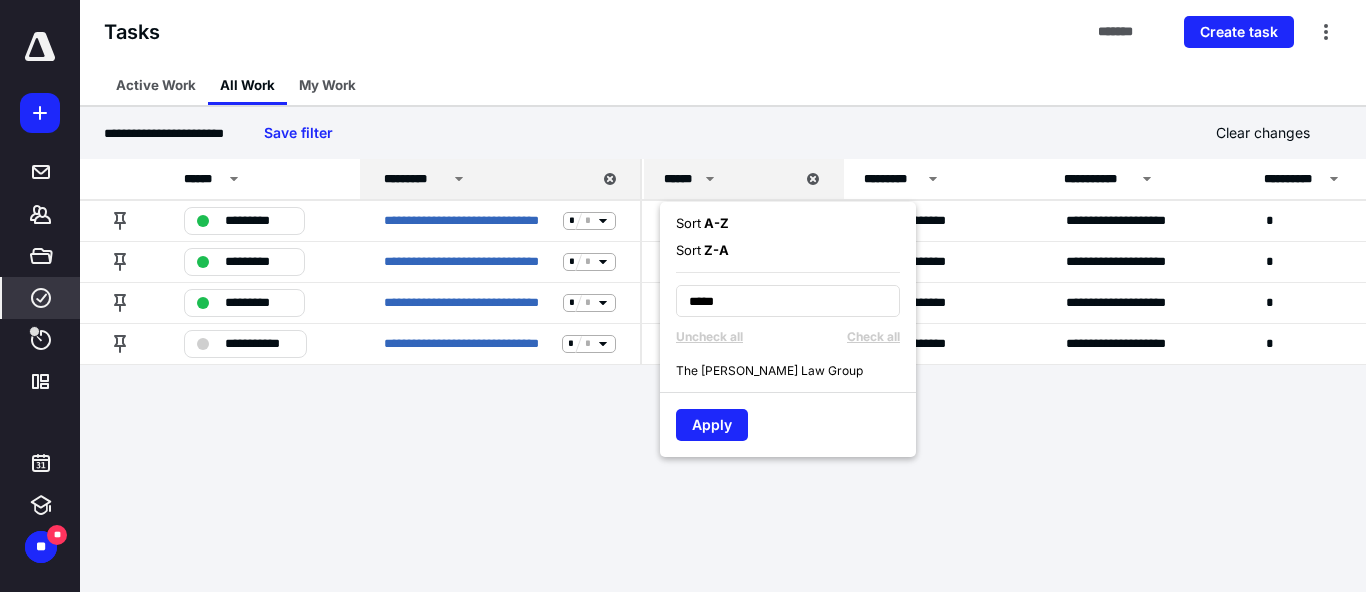 click on "The [PERSON_NAME] Law Group" at bounding box center (769, 371) 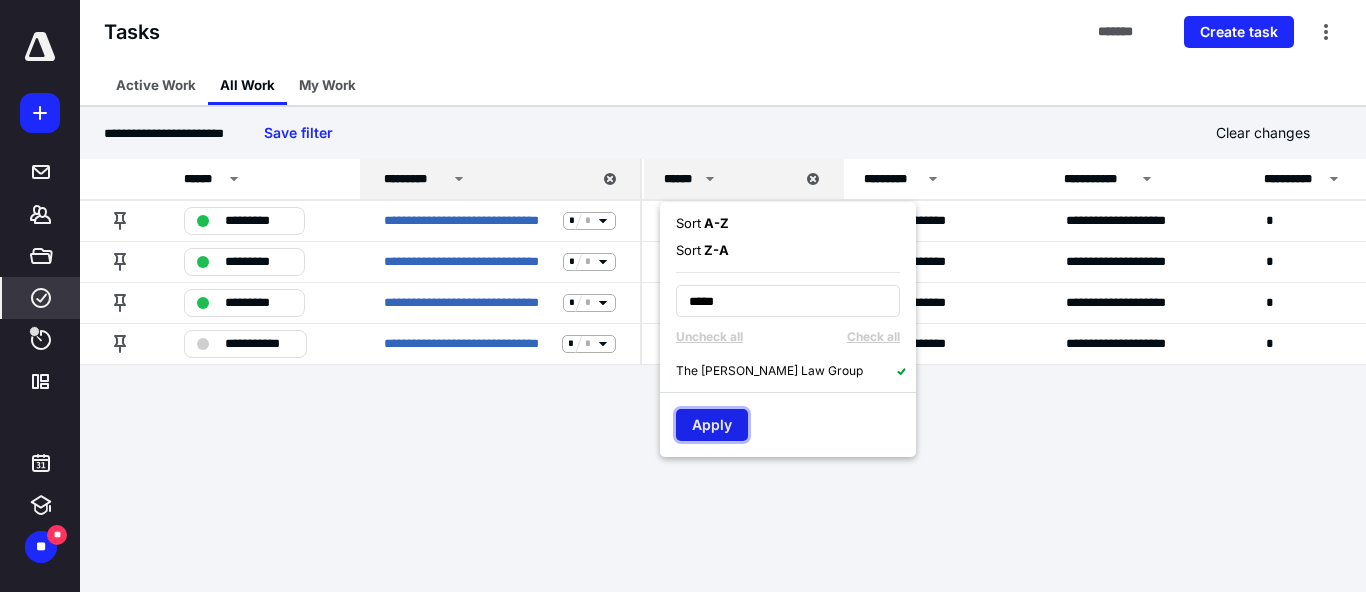 click on "Apply" at bounding box center [712, 425] 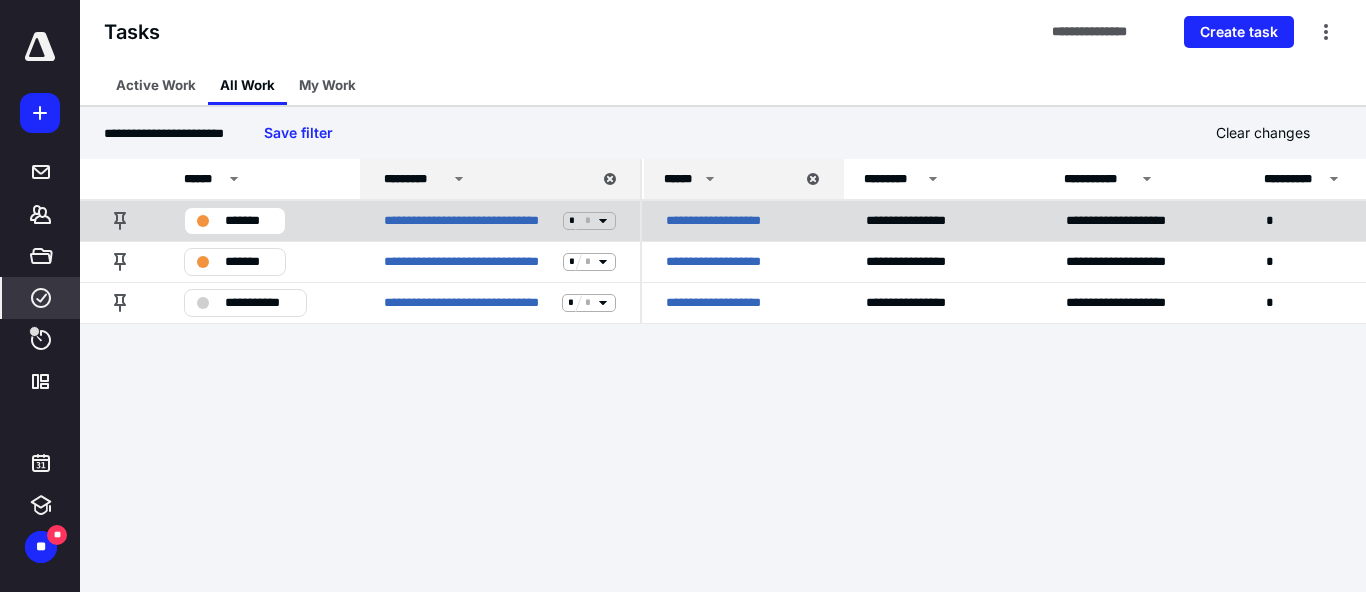 click on "*******" at bounding box center [235, 221] 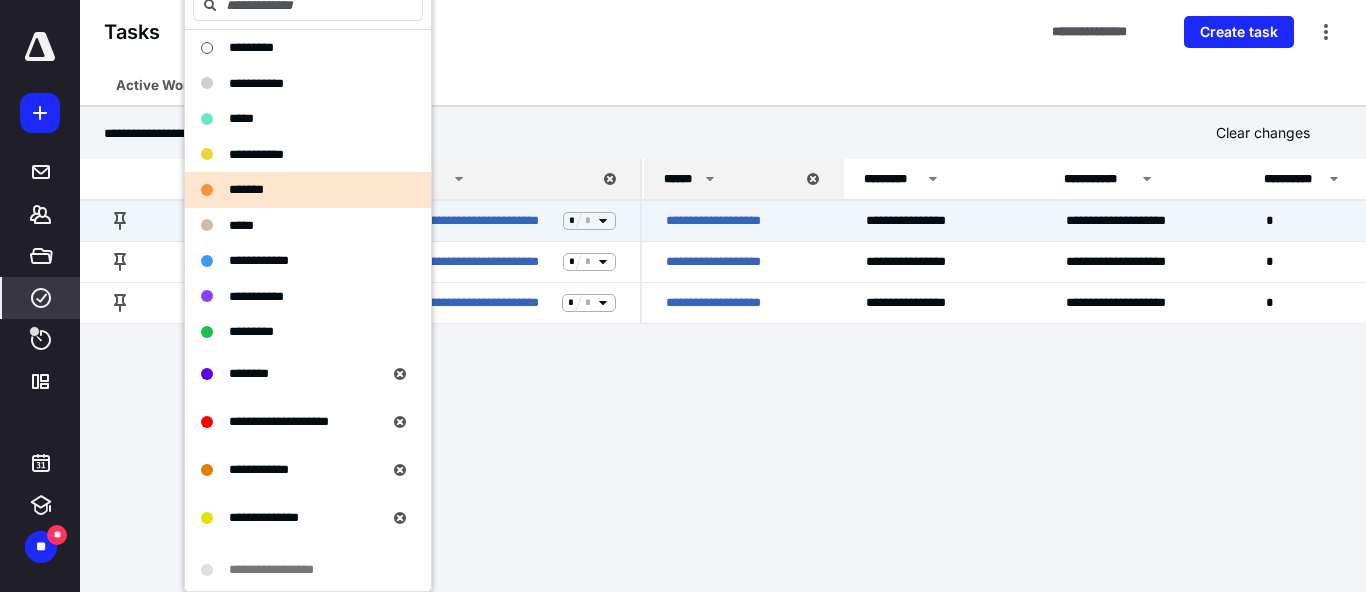 click on "**********" at bounding box center [683, 296] 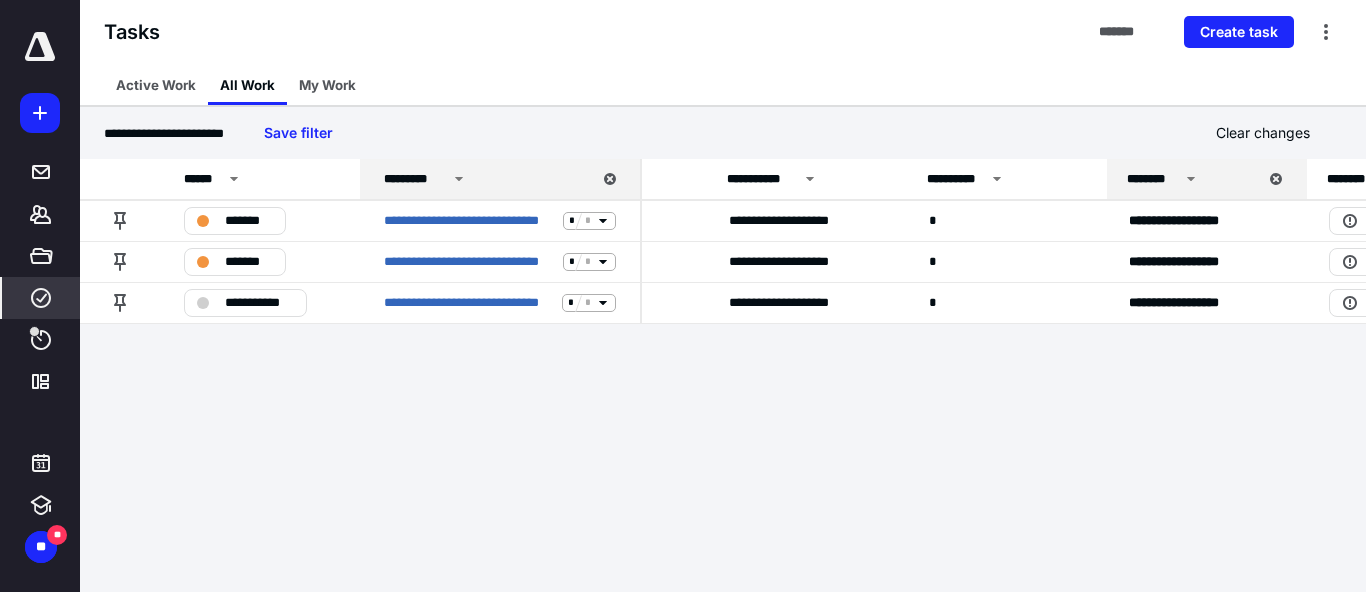scroll, scrollTop: 0, scrollLeft: 374, axis: horizontal 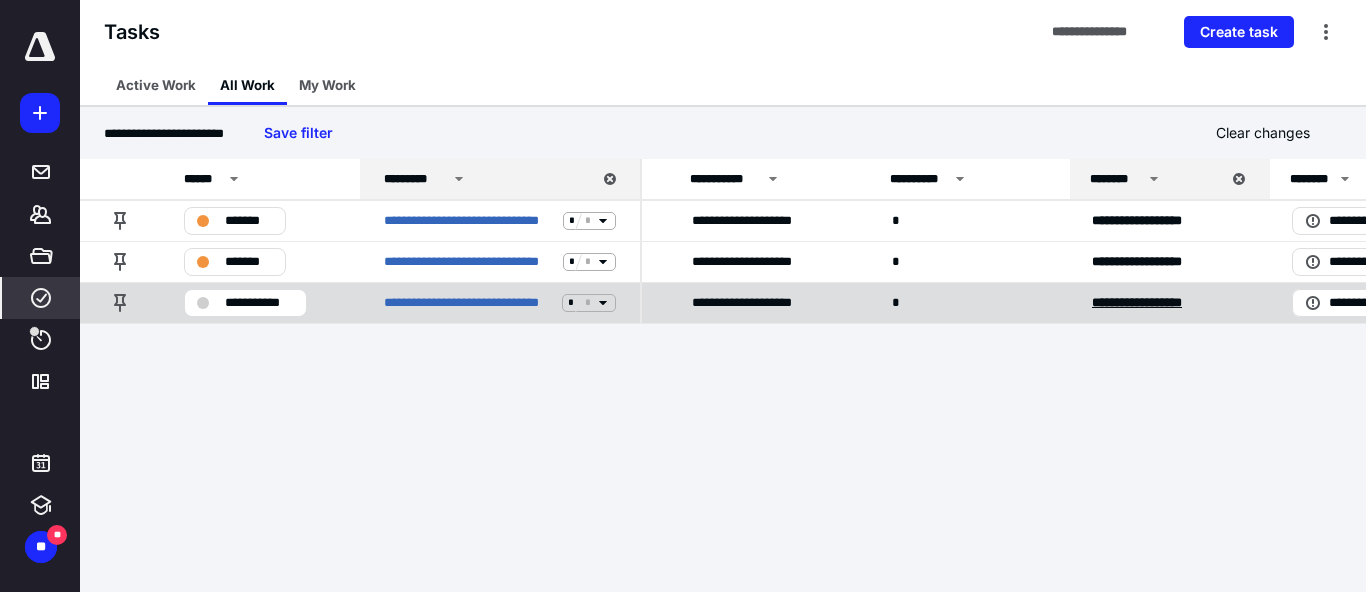 click on "**********" at bounding box center (1137, 302) 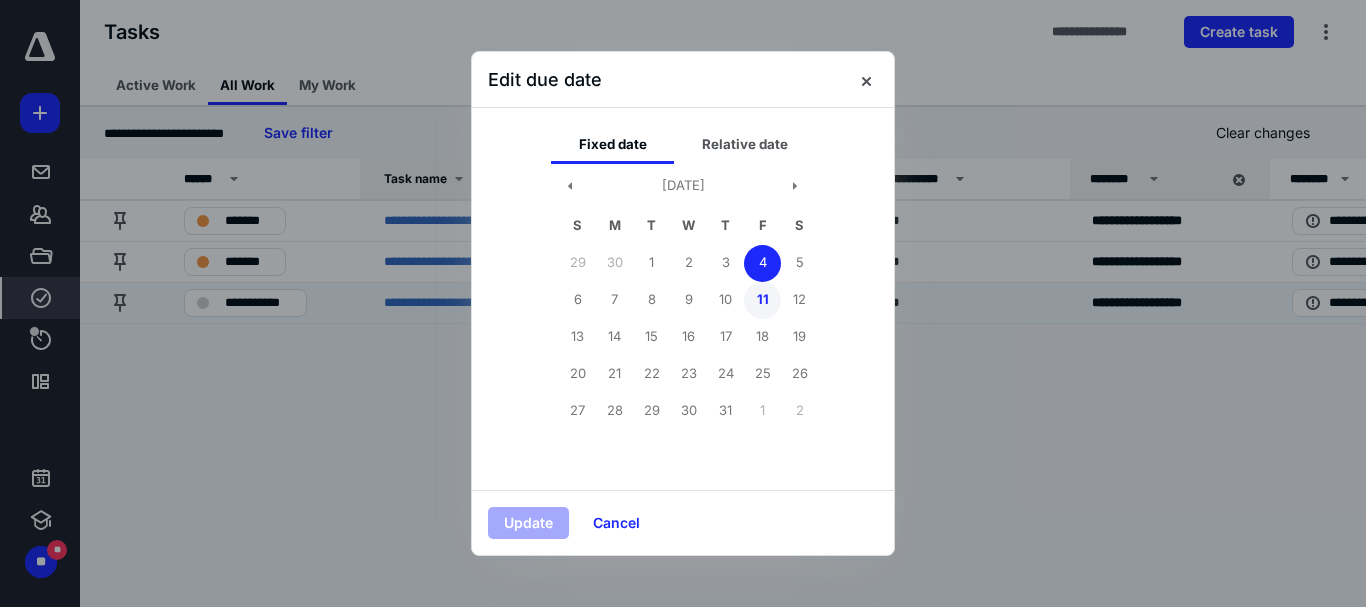 click on "11" at bounding box center [762, 300] 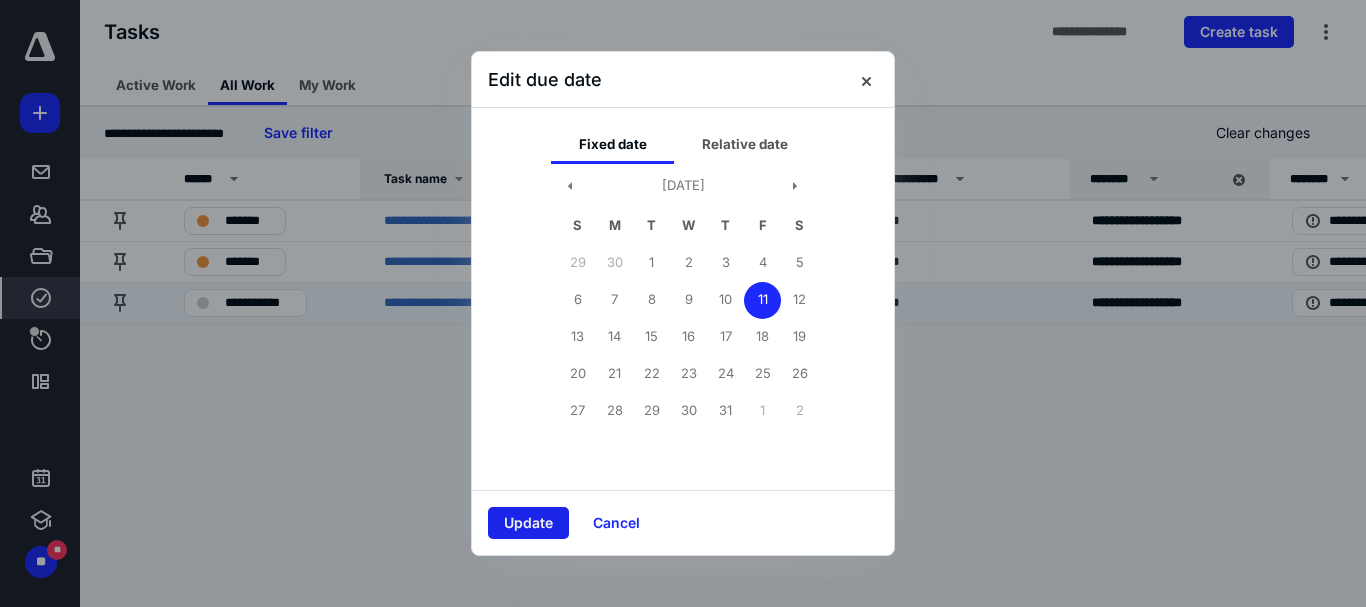 click on "Update" at bounding box center (528, 523) 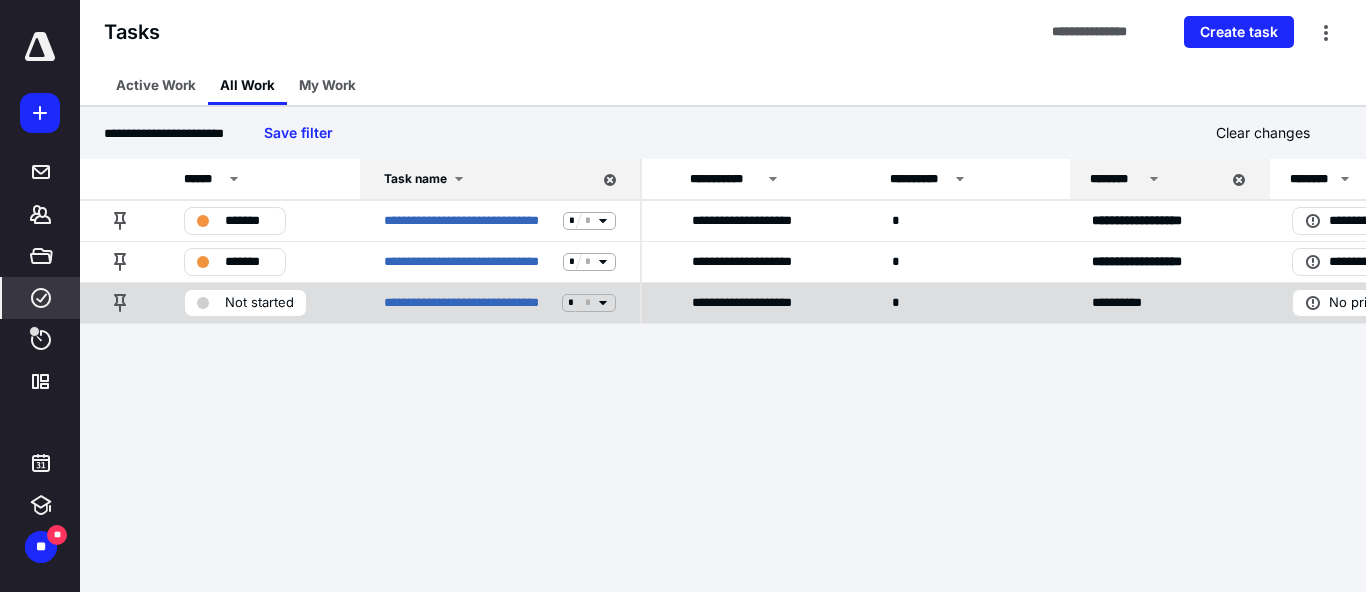 click on "**********" at bounding box center (500, 302) 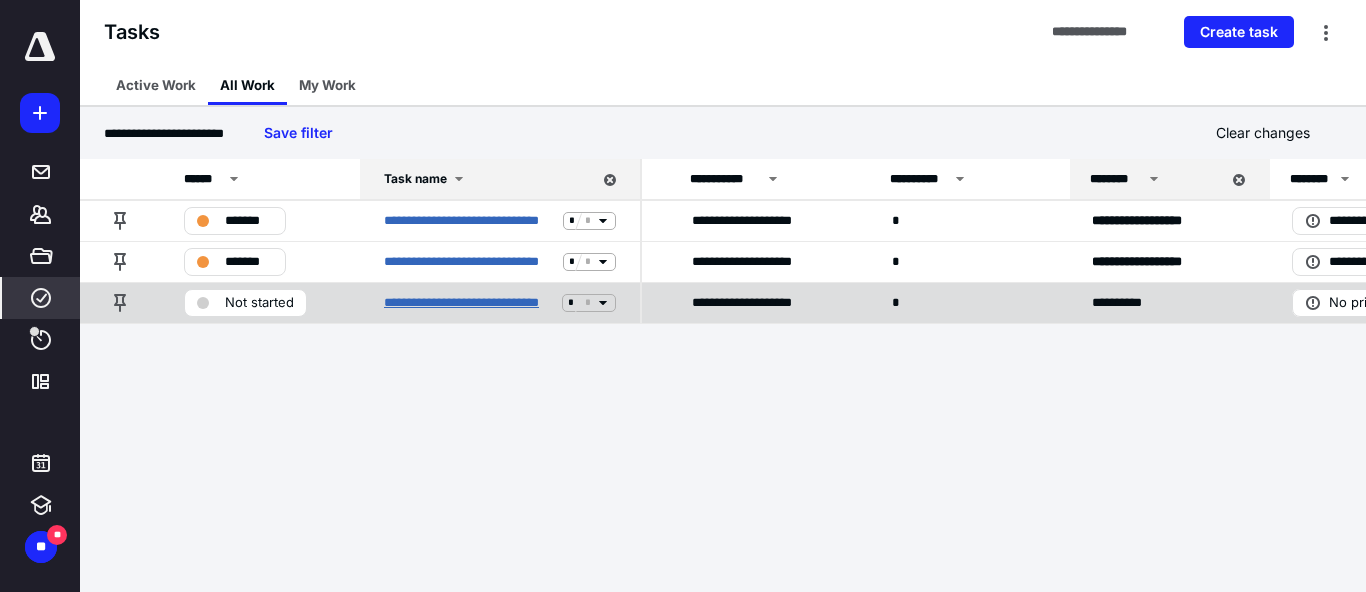 click on "**********" at bounding box center [469, 303] 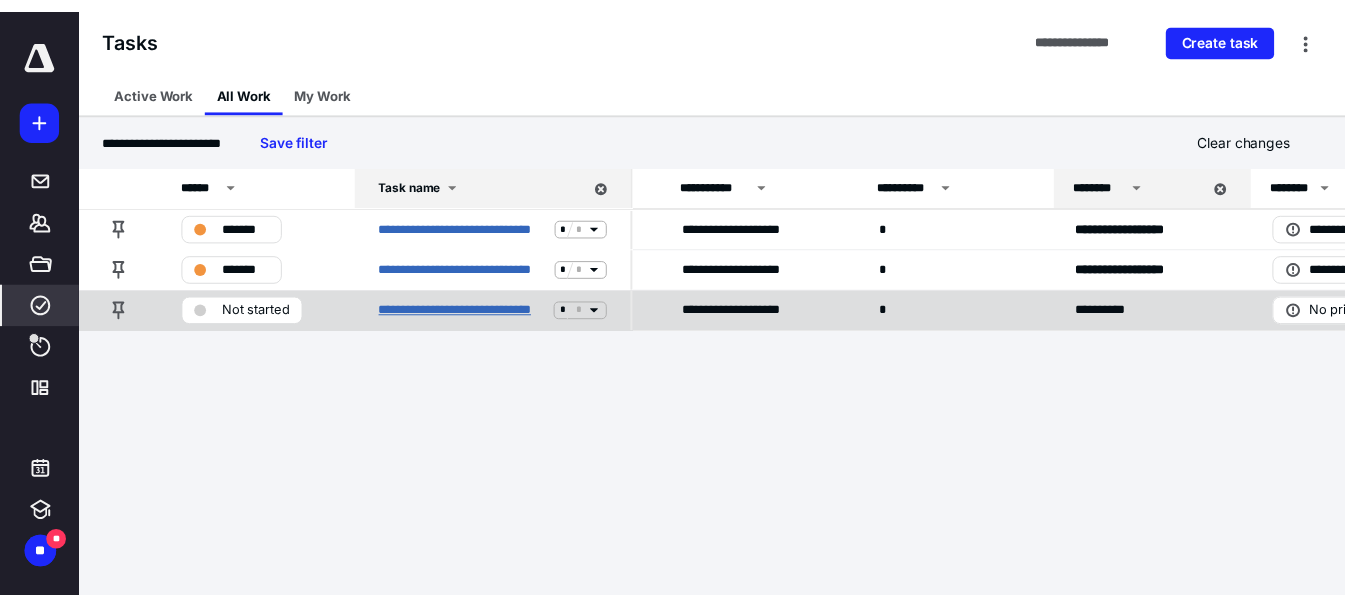 scroll, scrollTop: 0, scrollLeft: 0, axis: both 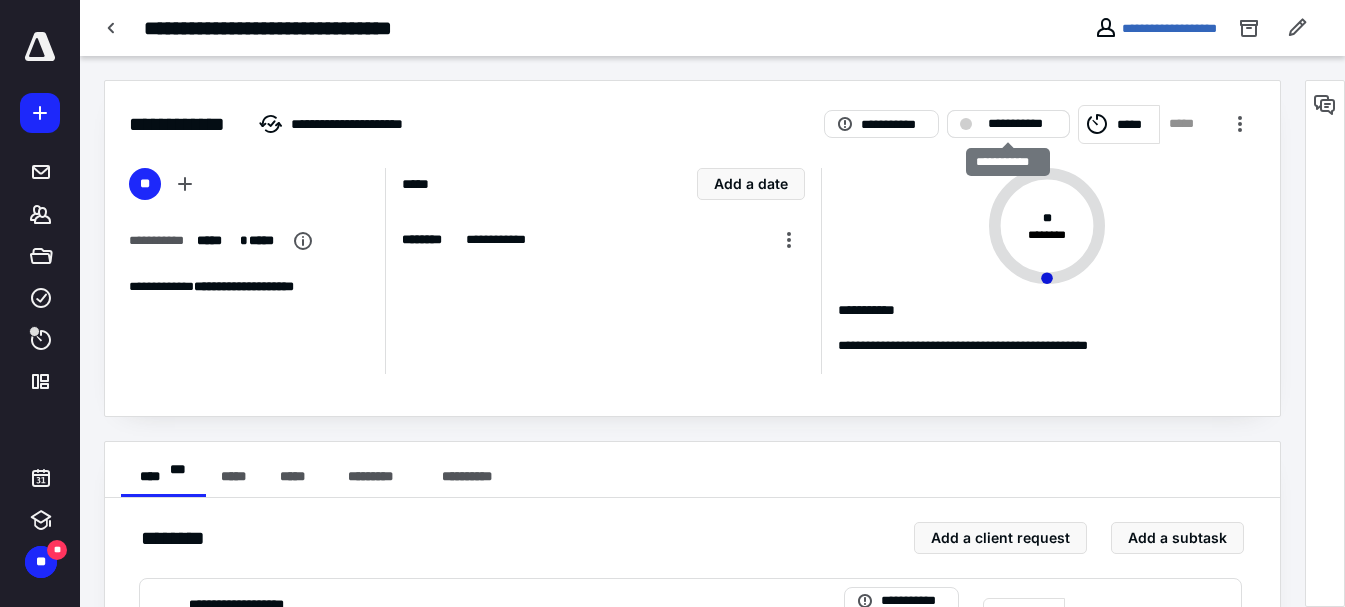 click on "**********" at bounding box center [1022, 124] 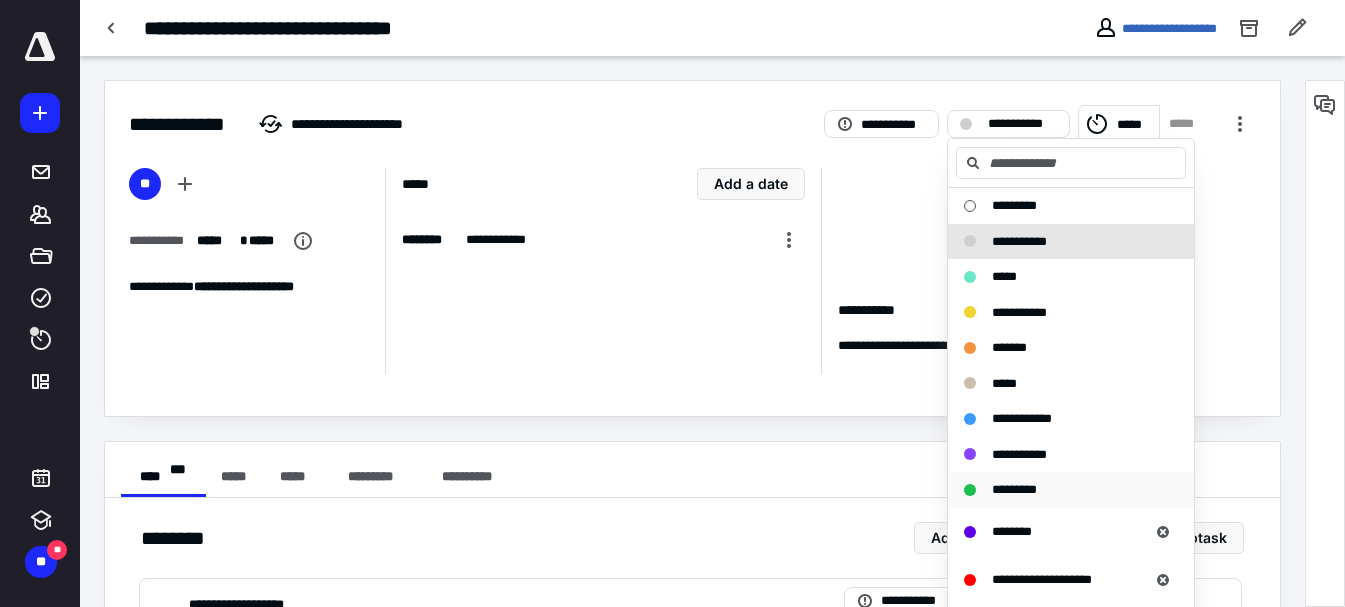 click on "*********" at bounding box center [1014, 490] 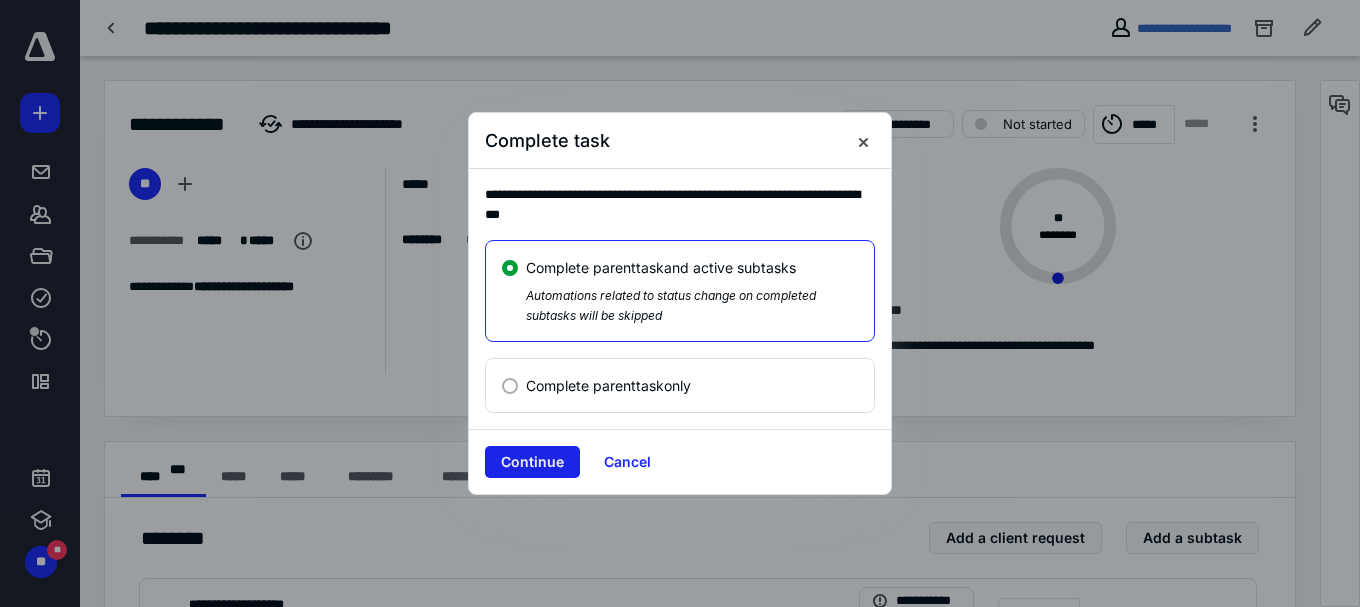 click on "Continue" at bounding box center [532, 462] 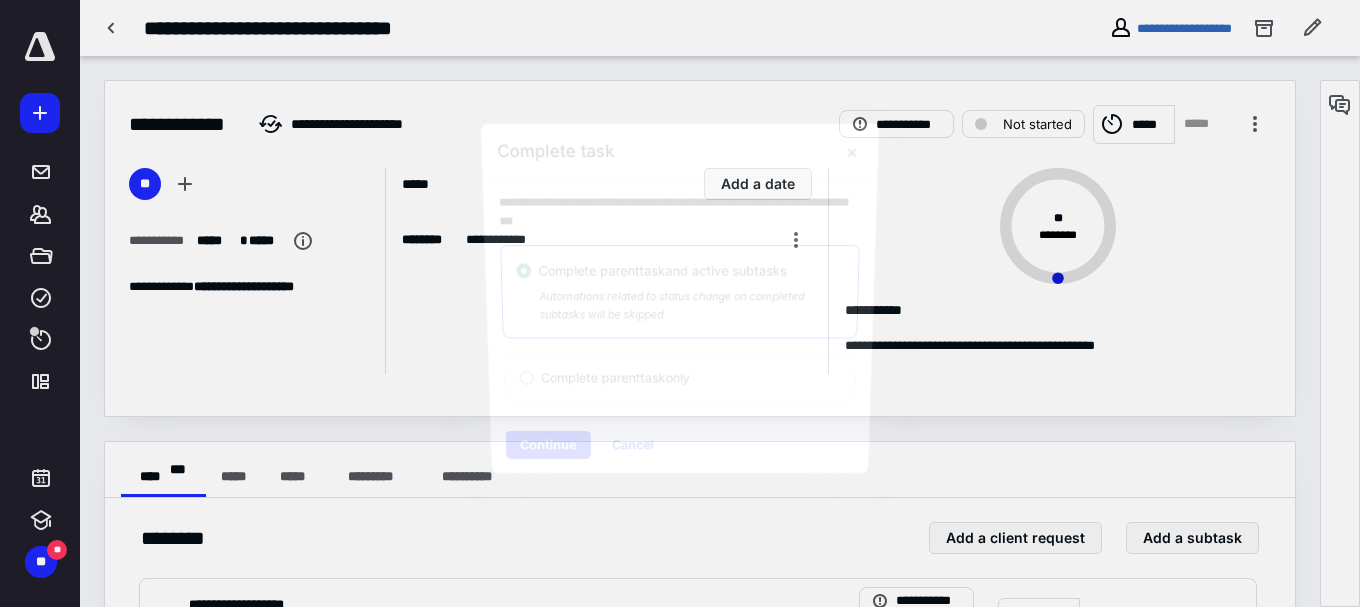 checkbox on "true" 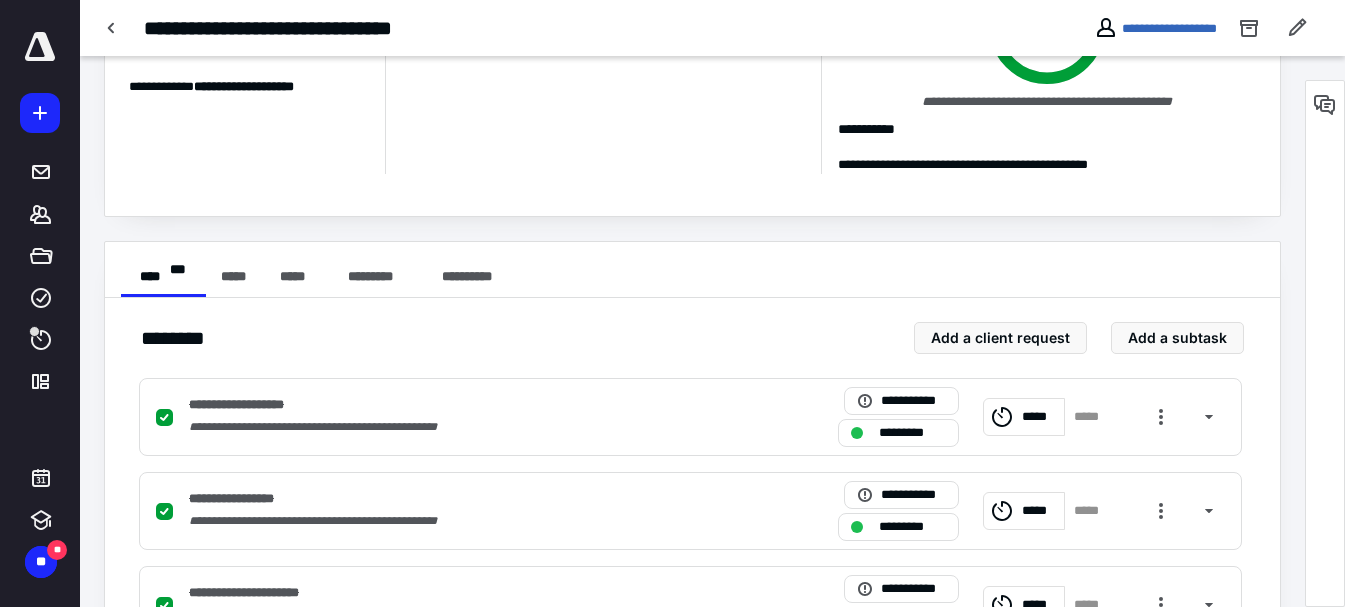 scroll, scrollTop: 400, scrollLeft: 0, axis: vertical 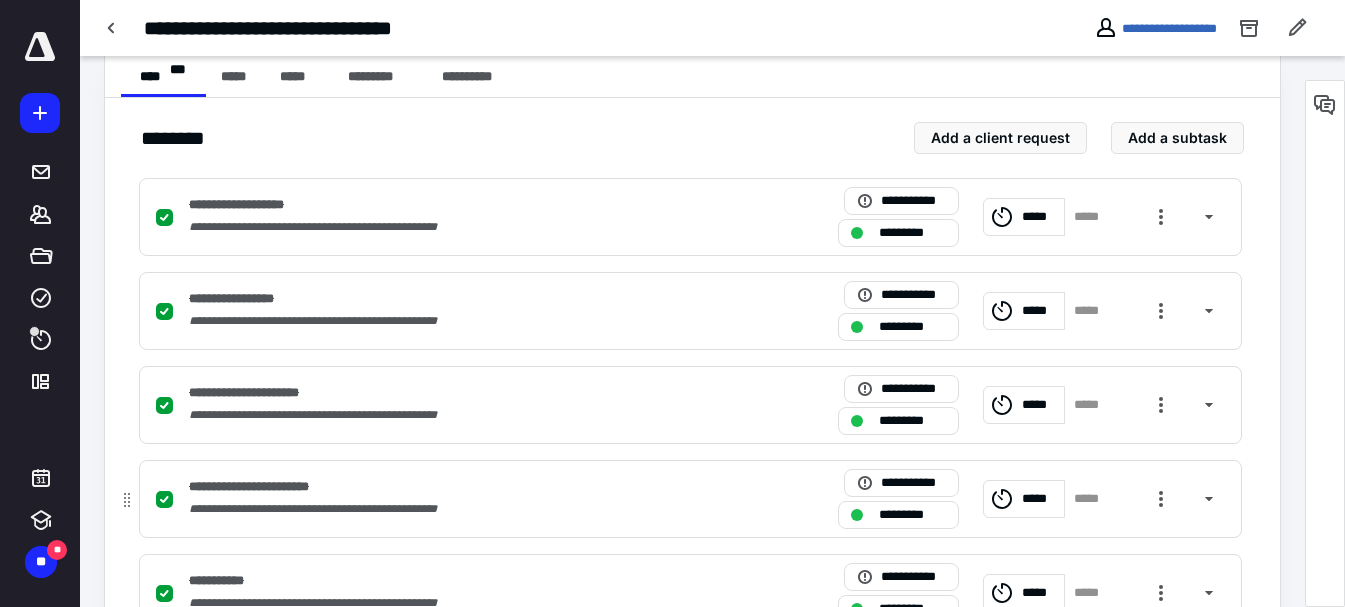 click on "**********" at bounding box center (265, 487) 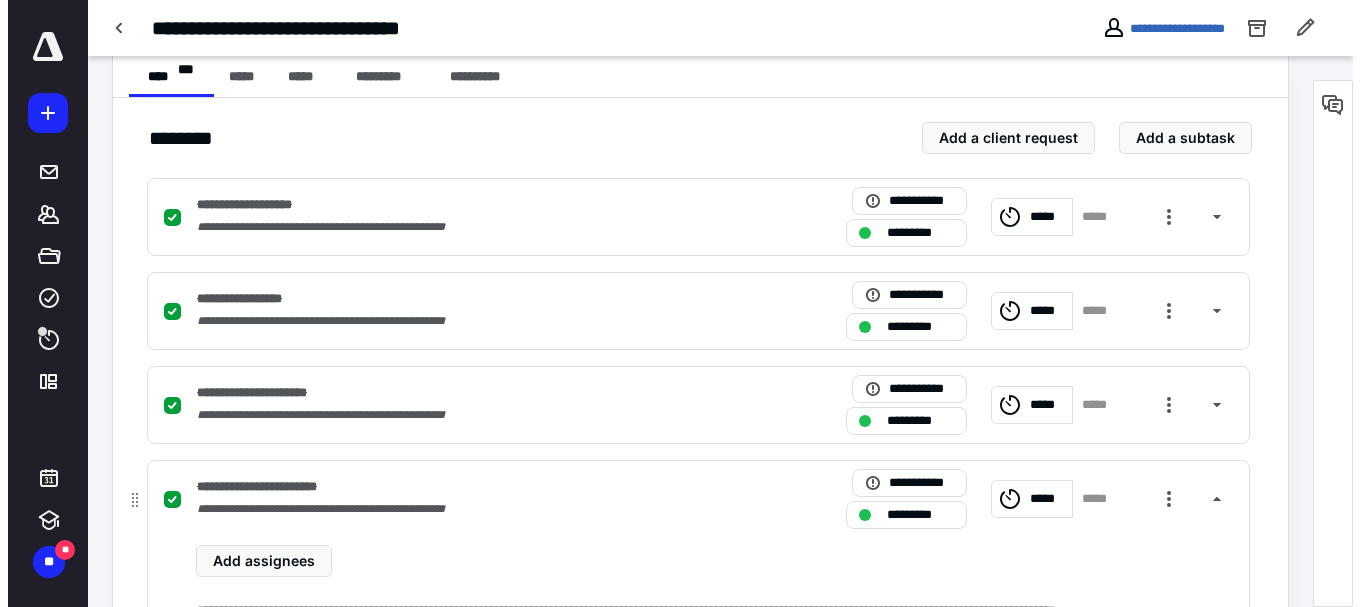 scroll, scrollTop: 600, scrollLeft: 0, axis: vertical 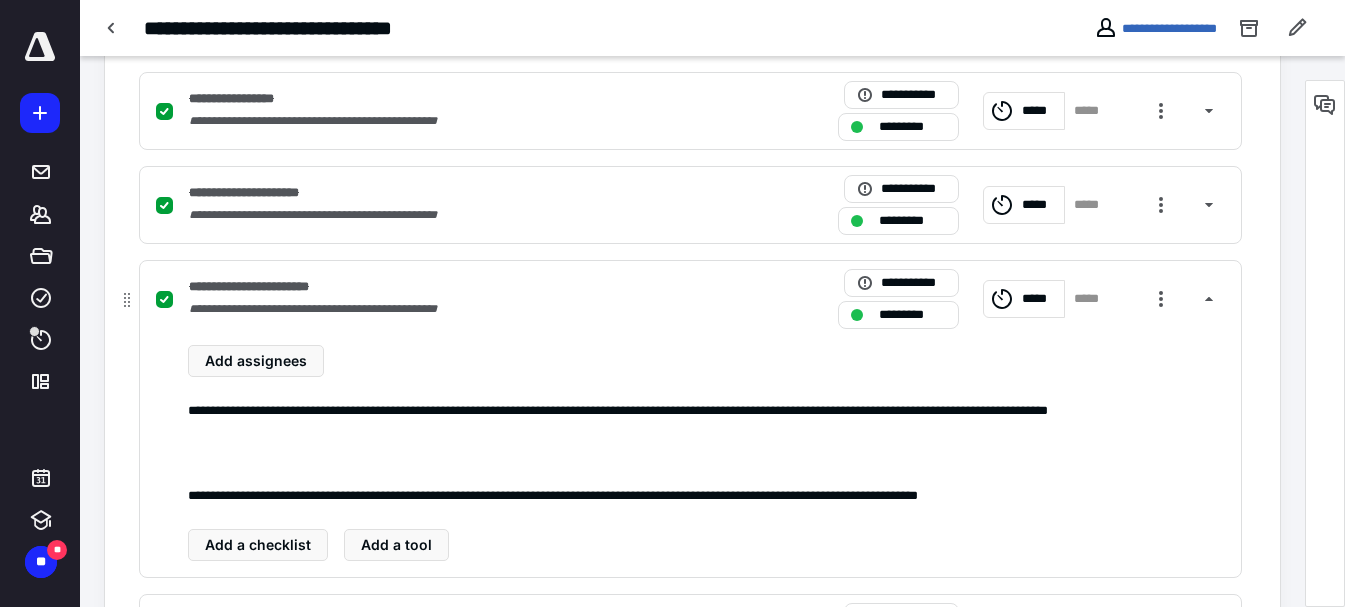 click on "*********" at bounding box center [912, 315] 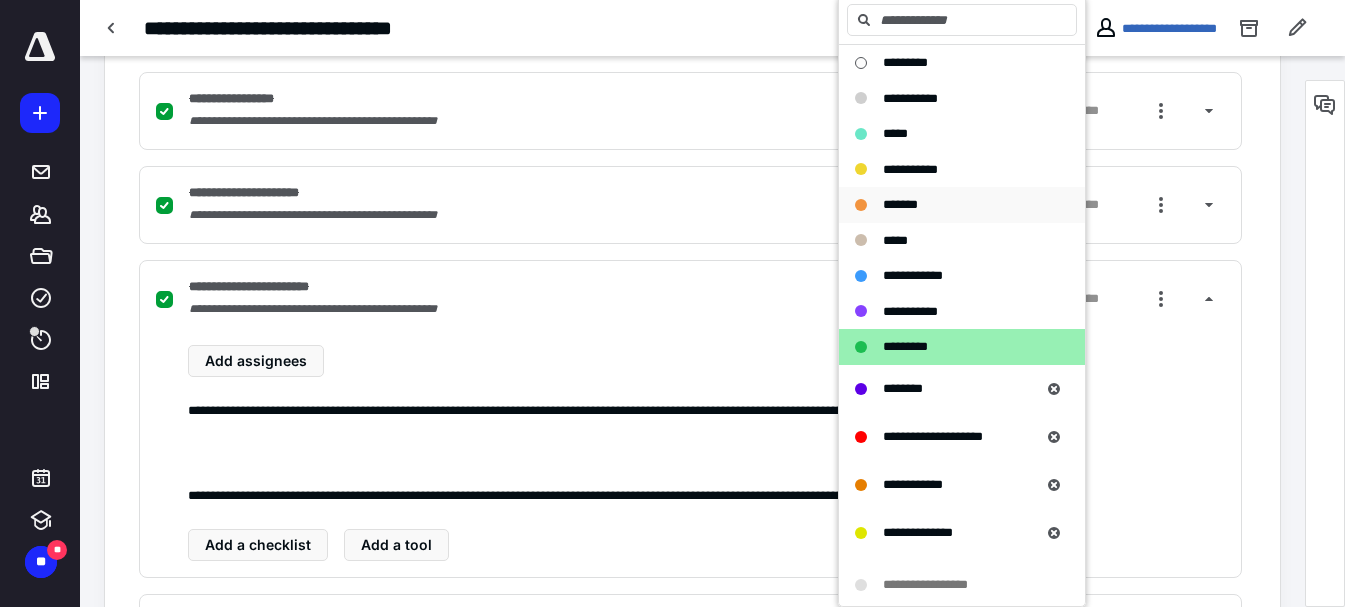 click on "*******" at bounding box center (900, 204) 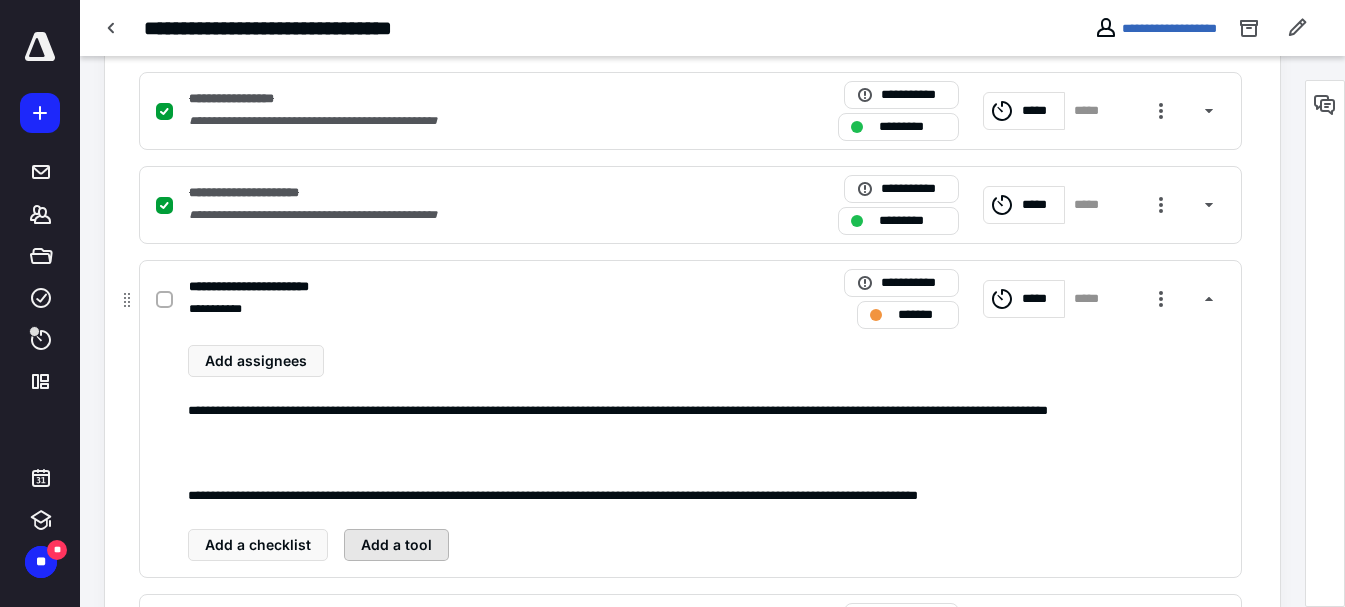 click on "Add a tool" at bounding box center [396, 545] 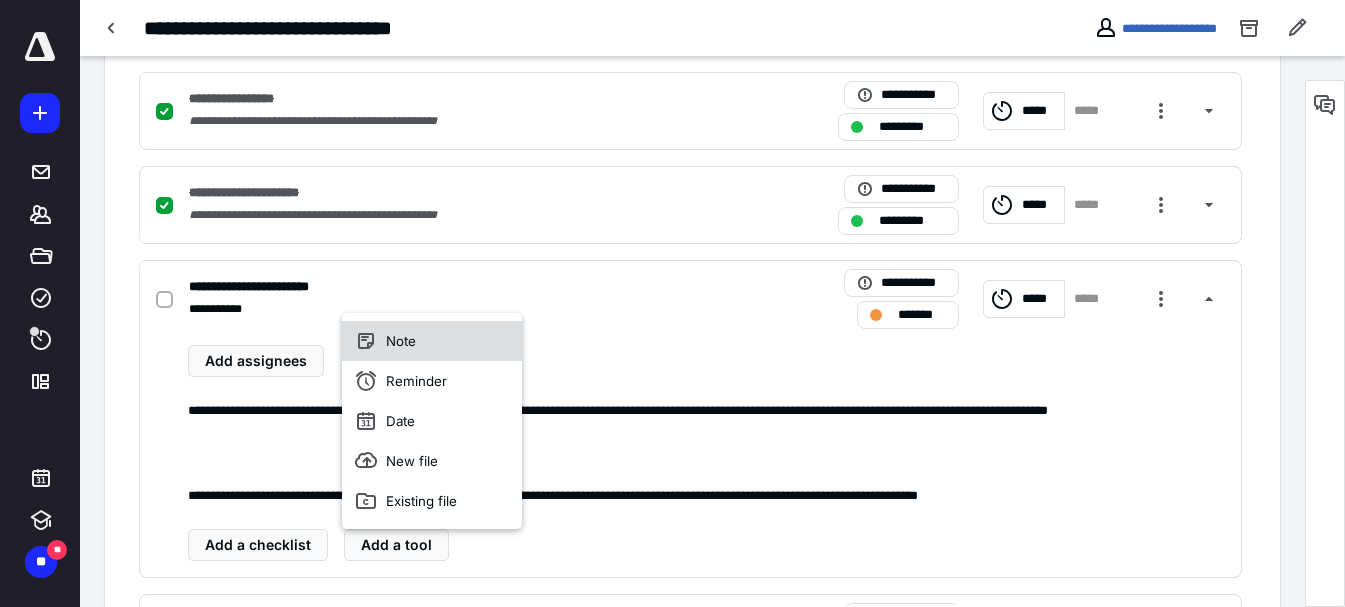 click on "Note" at bounding box center (432, 341) 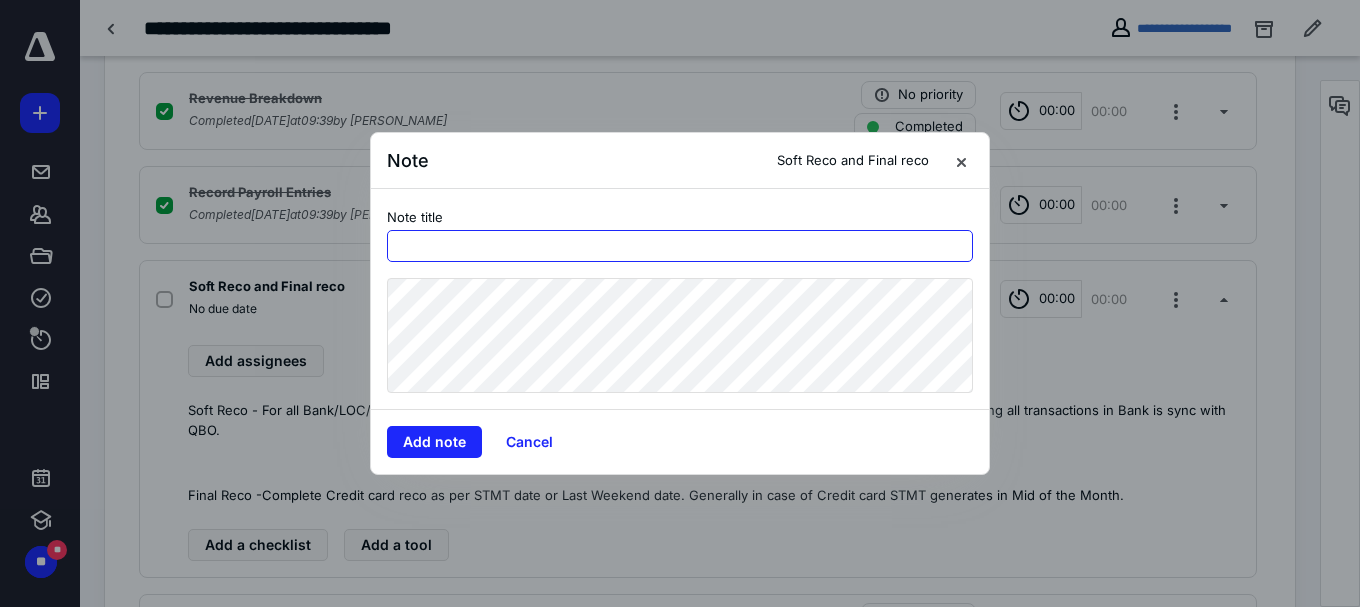click at bounding box center (680, 246) 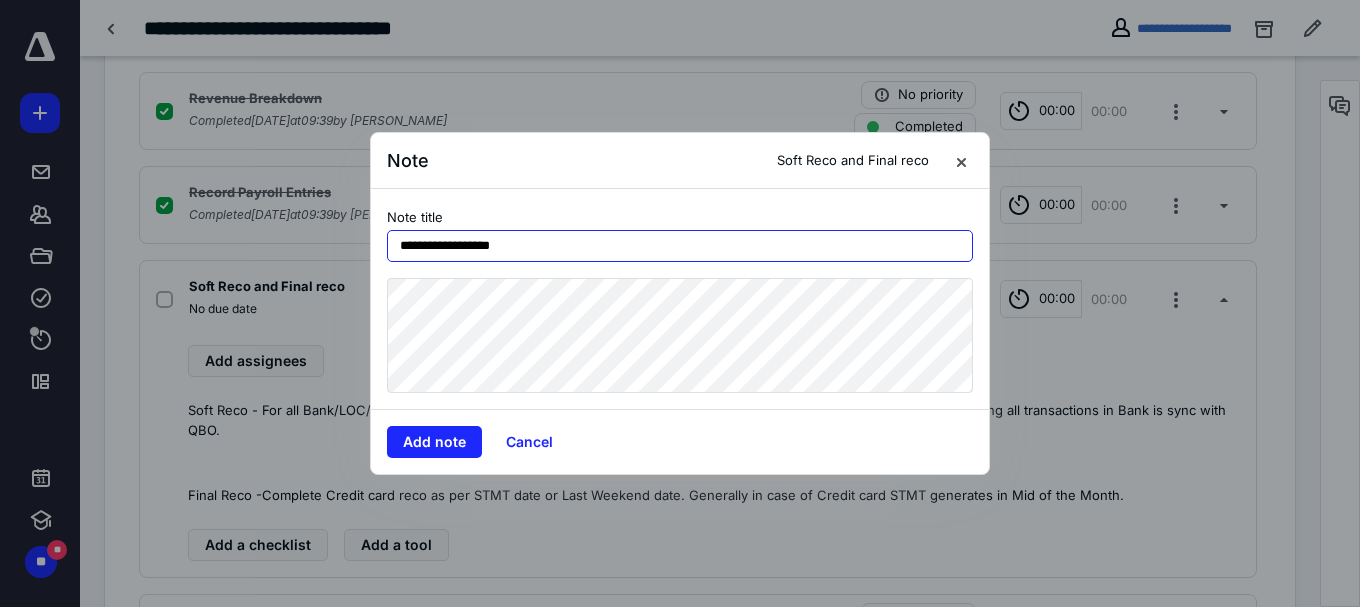 type on "**********" 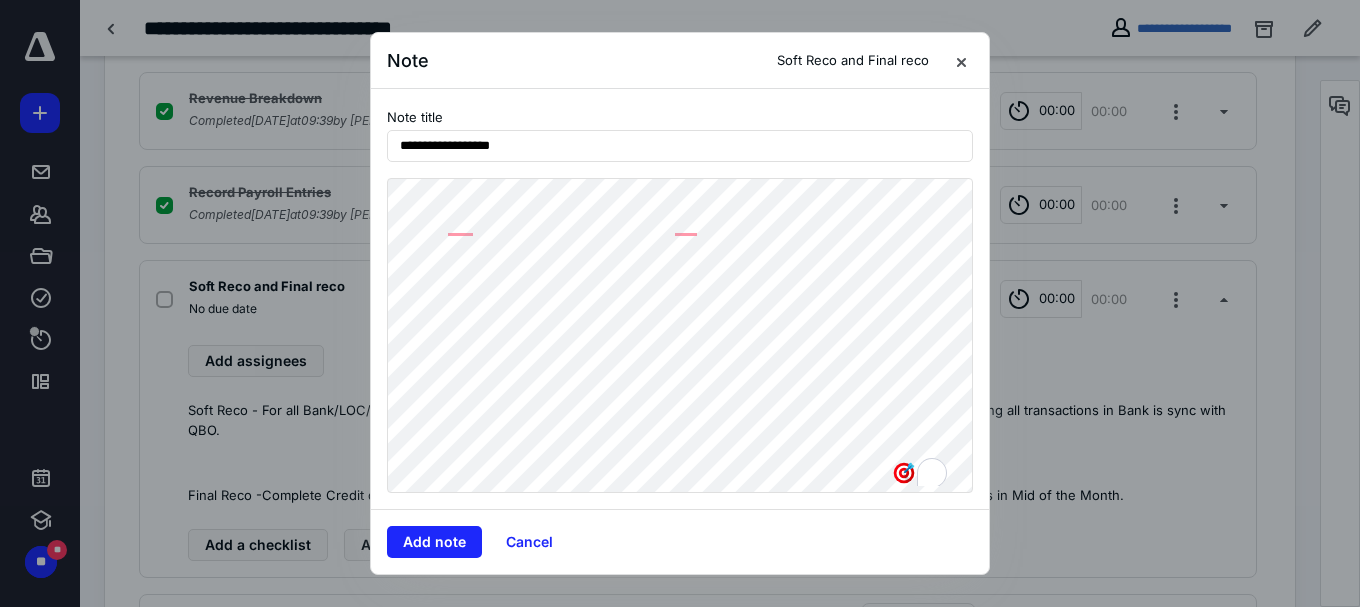scroll, scrollTop: 21, scrollLeft: 0, axis: vertical 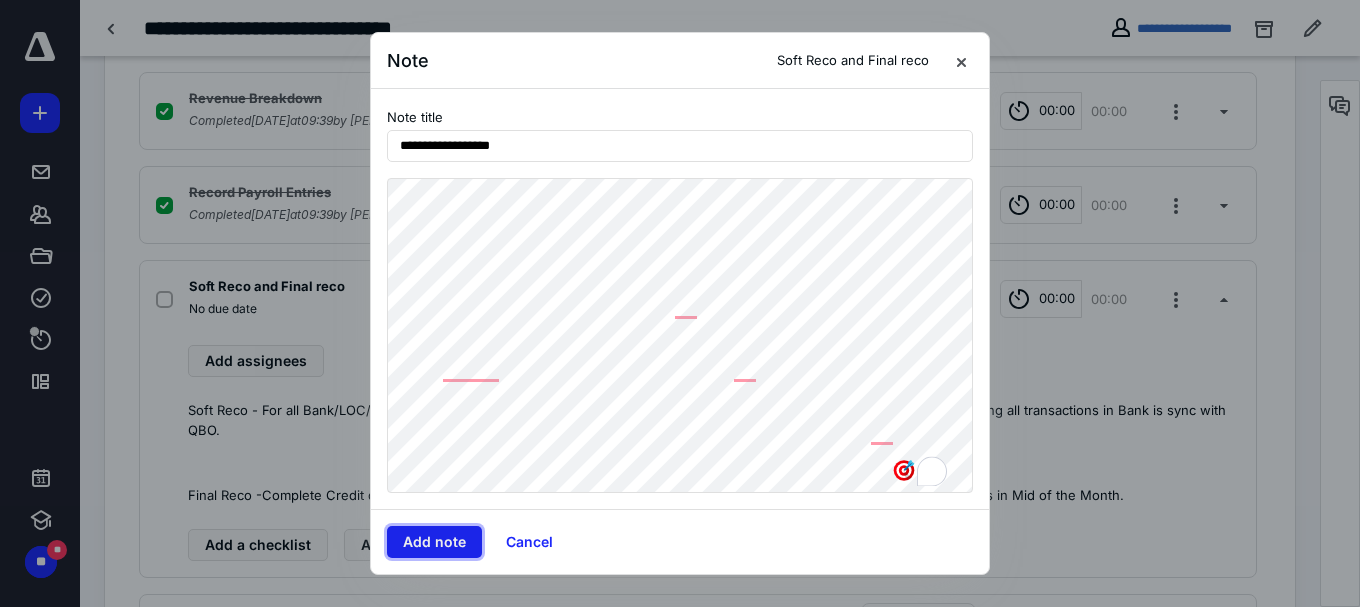 click on "Add note" at bounding box center (434, 542) 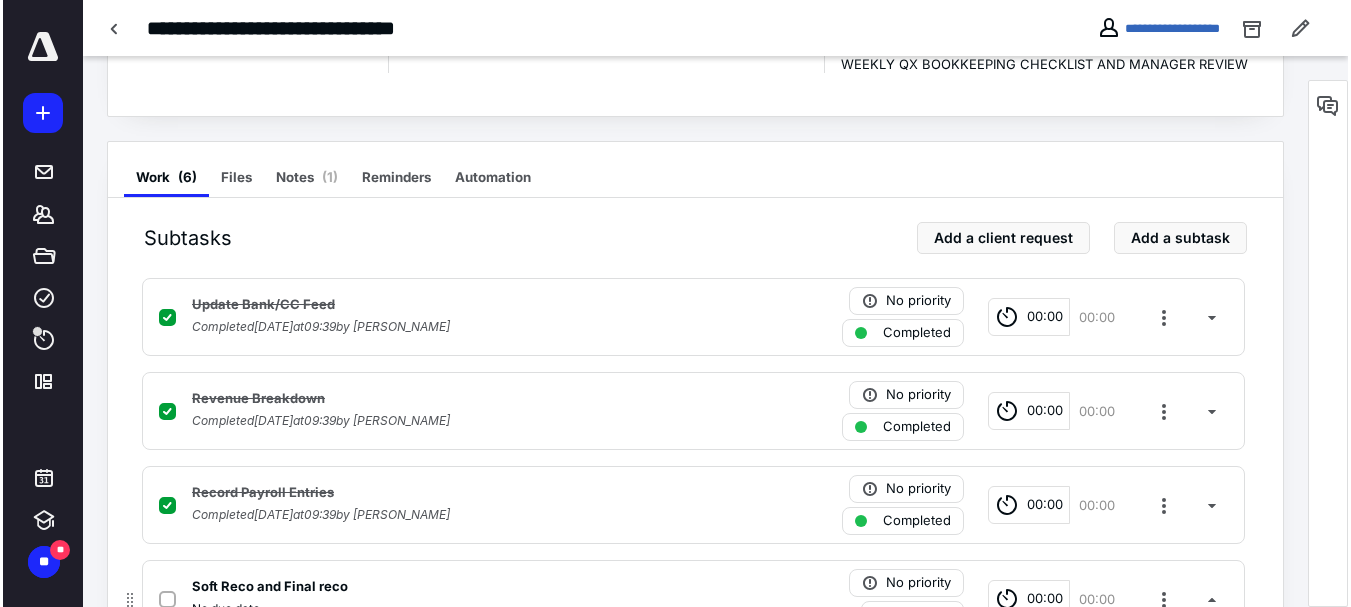 scroll, scrollTop: 0, scrollLeft: 0, axis: both 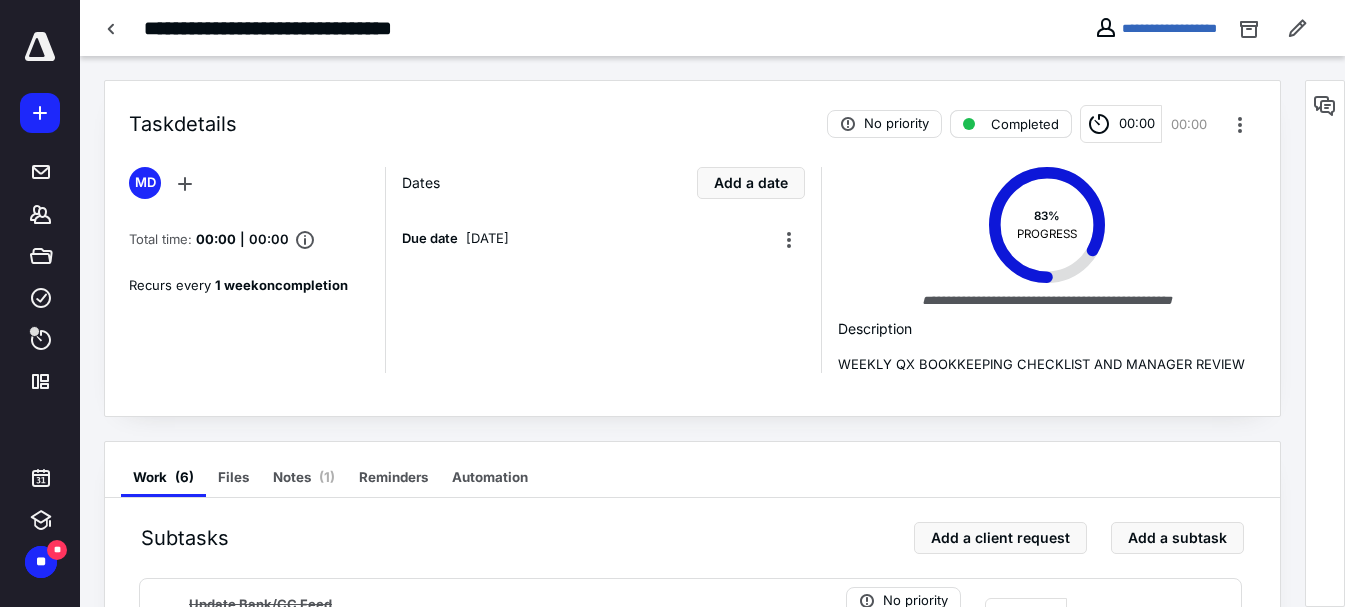 click on "Completed" at bounding box center (1025, 124) 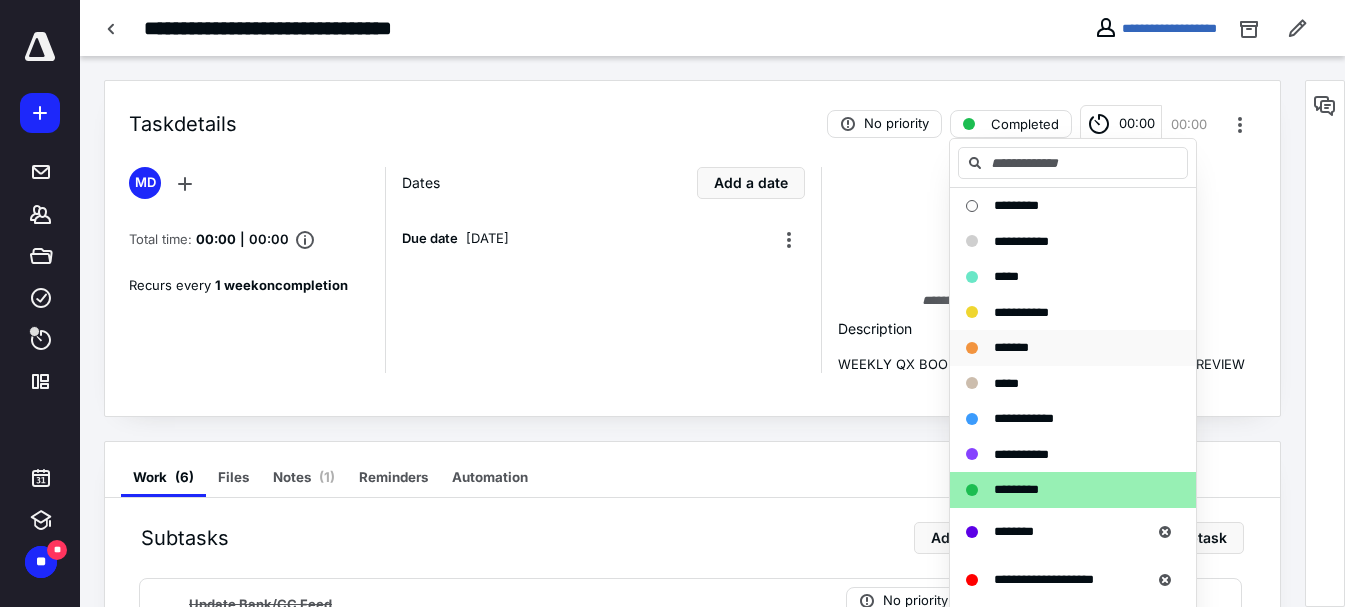 click on "*******" at bounding box center [1011, 347] 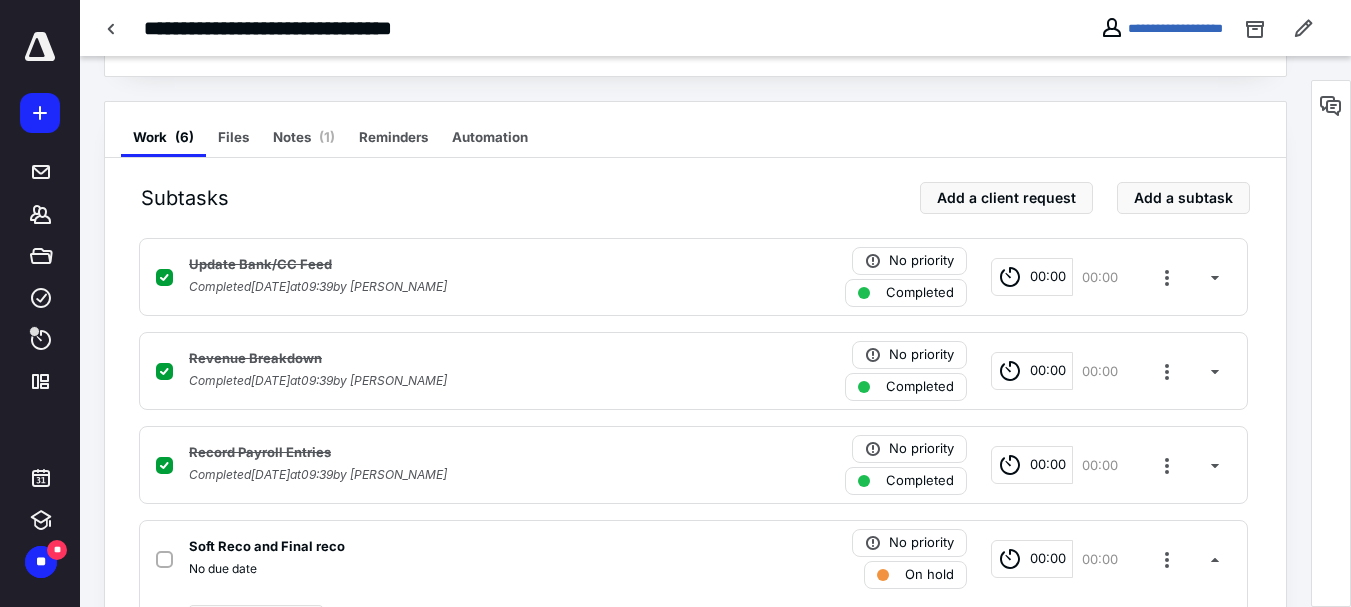 scroll, scrollTop: 140, scrollLeft: 0, axis: vertical 